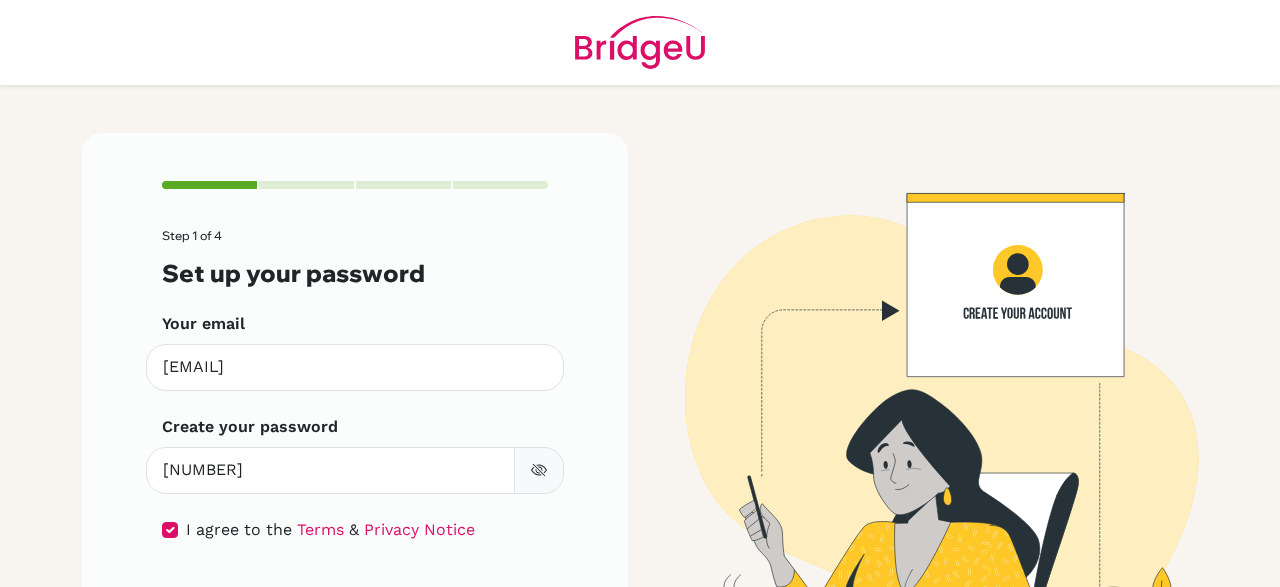 scroll, scrollTop: 0, scrollLeft: 0, axis: both 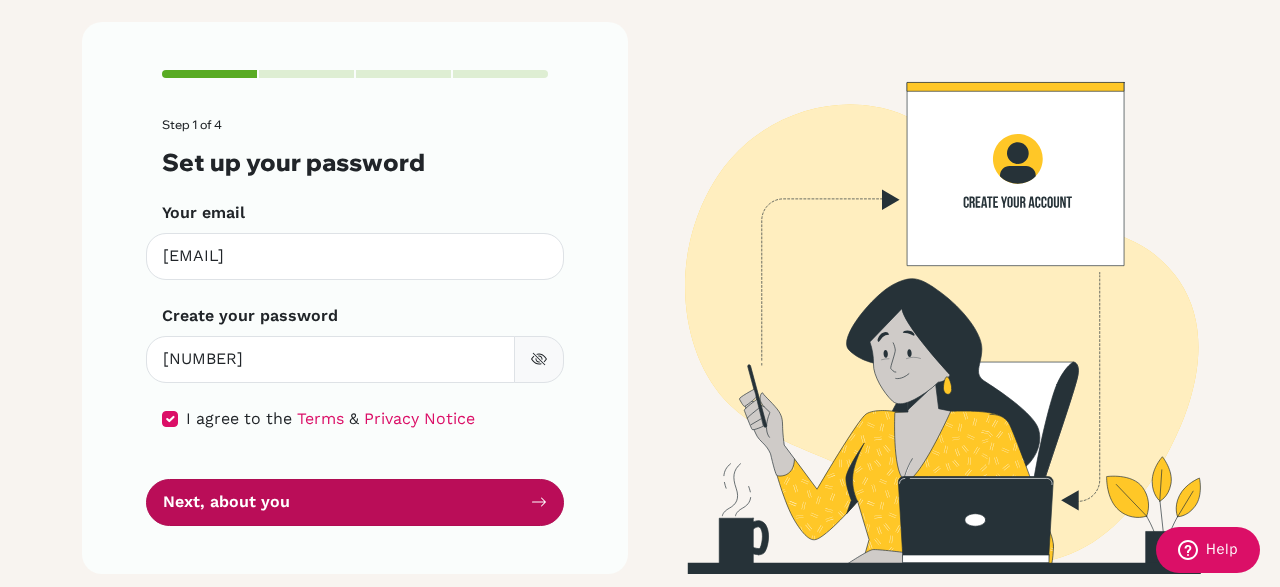 click on "Next, about you" at bounding box center (355, 502) 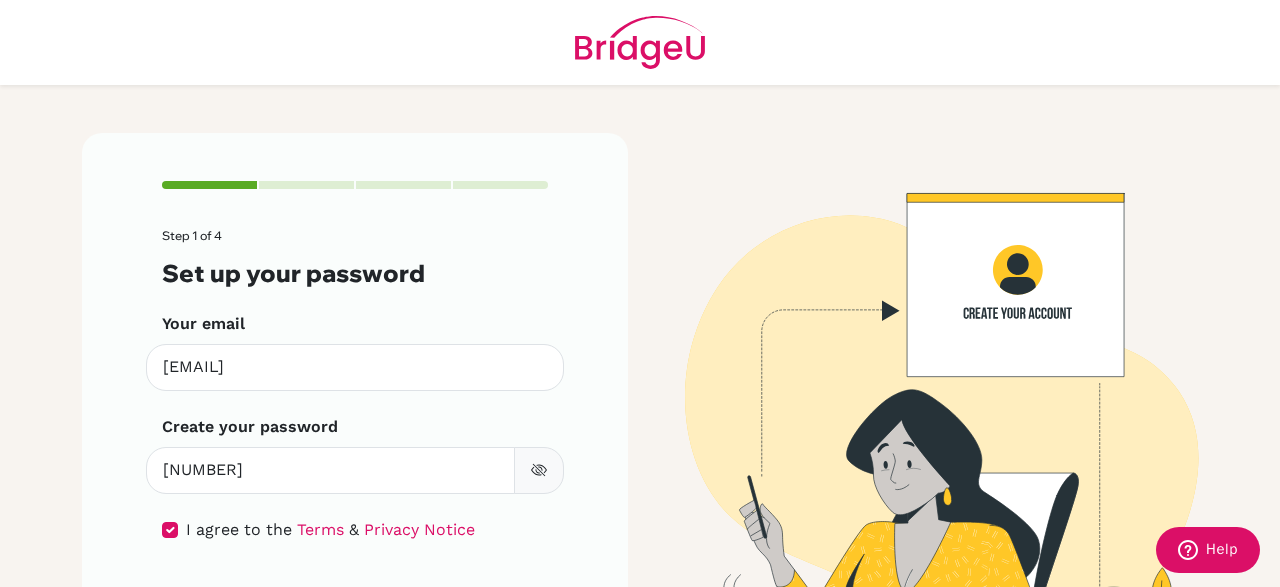 scroll, scrollTop: 111, scrollLeft: 0, axis: vertical 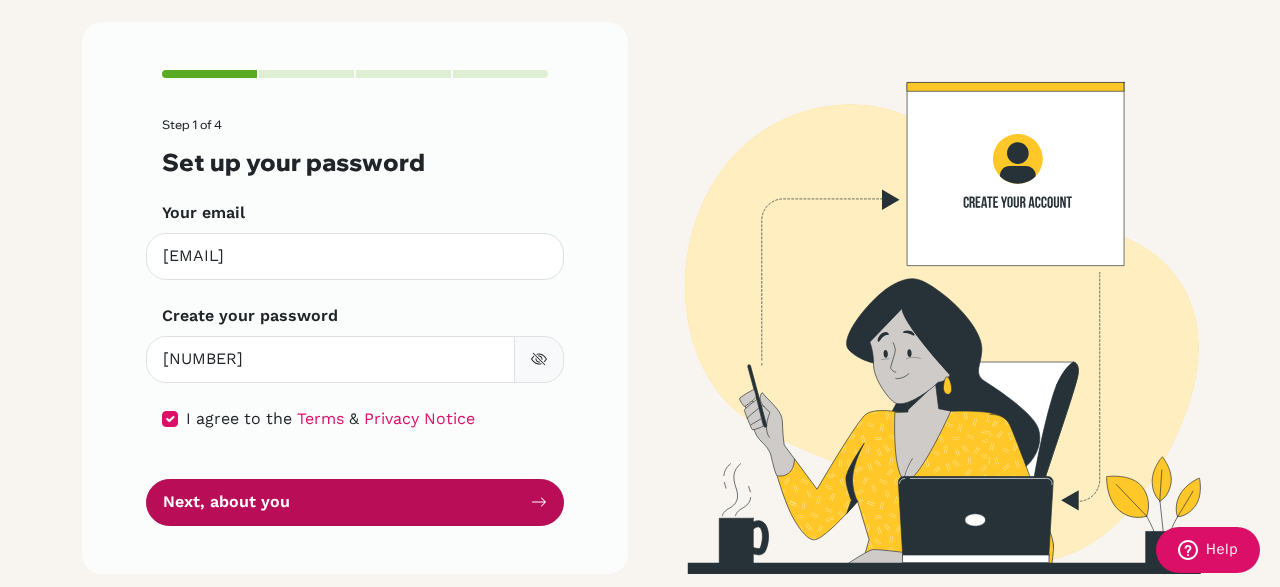 click on "Next, about you" at bounding box center (355, 502) 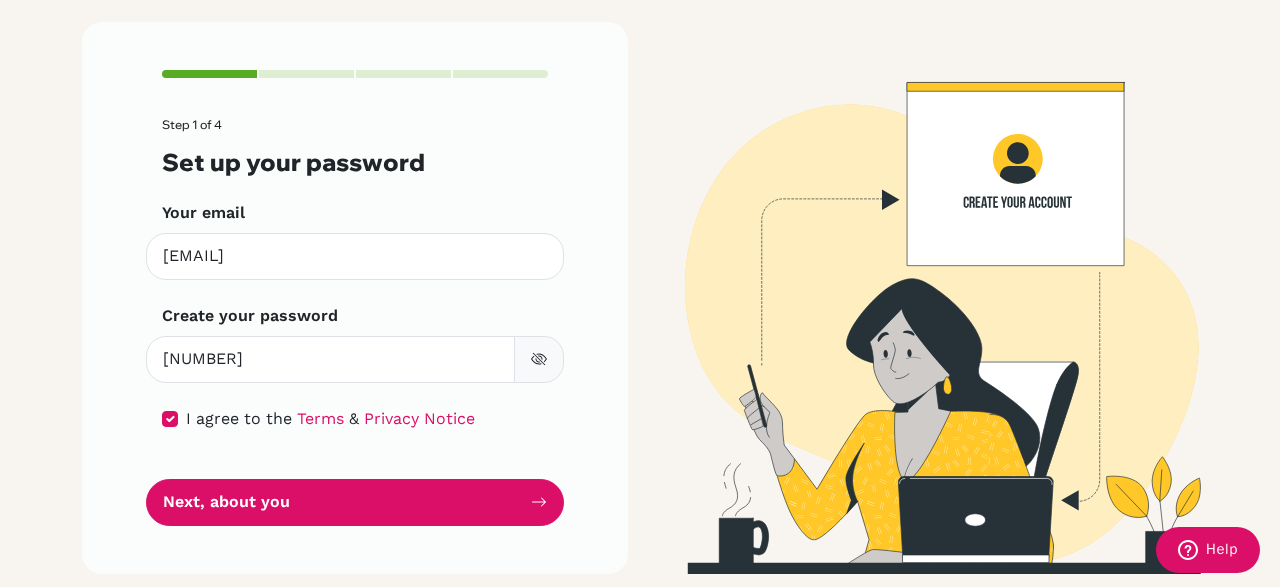 drag, startPoint x: 477, startPoint y: 501, endPoint x: 59, endPoint y: 464, distance: 419.63437 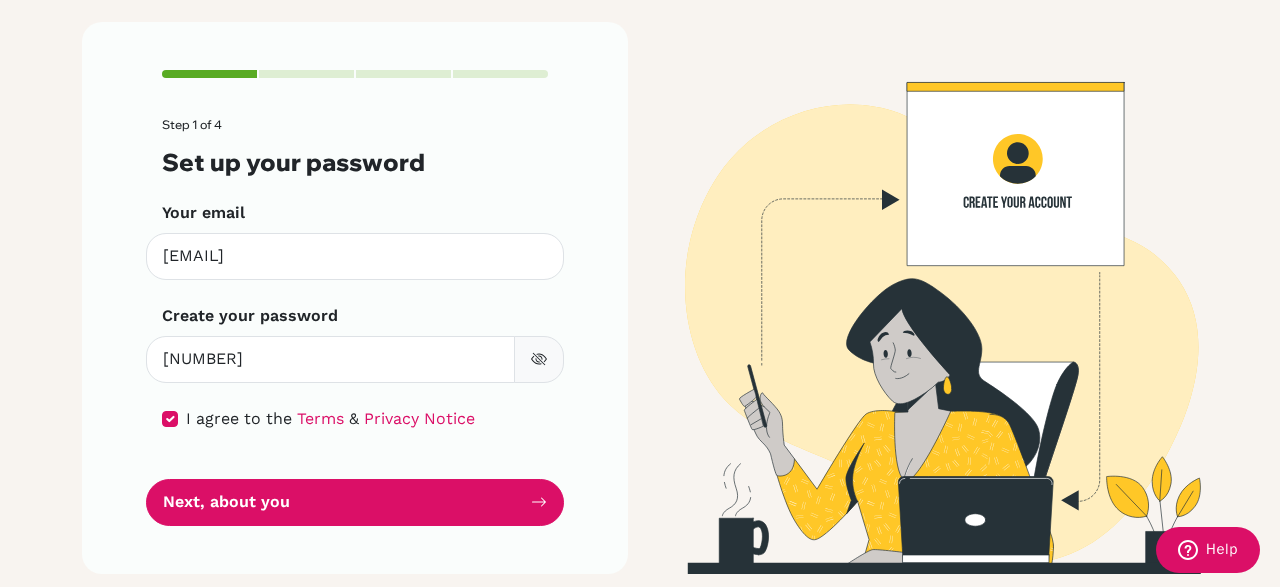 click on "Step 1 of 4
Set up your password
Your email
franciscolimantoro@sekolahciputra.sch.id
Invalid email
Create your password
11304801
Make sure it's at least 6 characters
I agree to the
Terms
&
Privacy Notice
Next, about you" at bounding box center [640, 293] 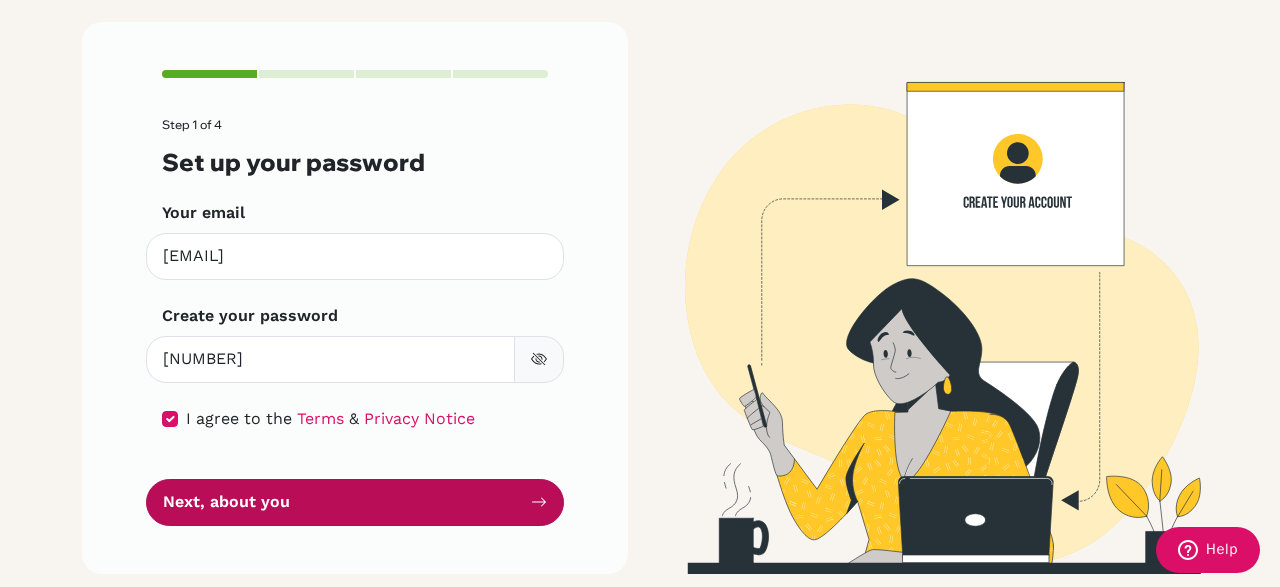 click on "Next, about you" at bounding box center (355, 502) 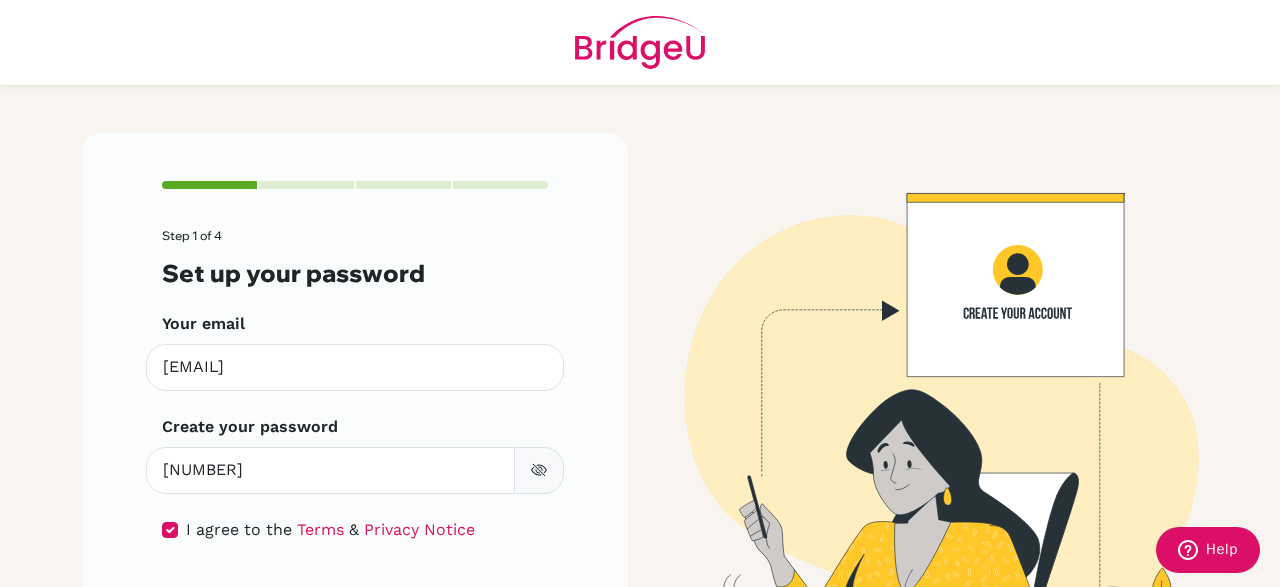 scroll, scrollTop: 111, scrollLeft: 0, axis: vertical 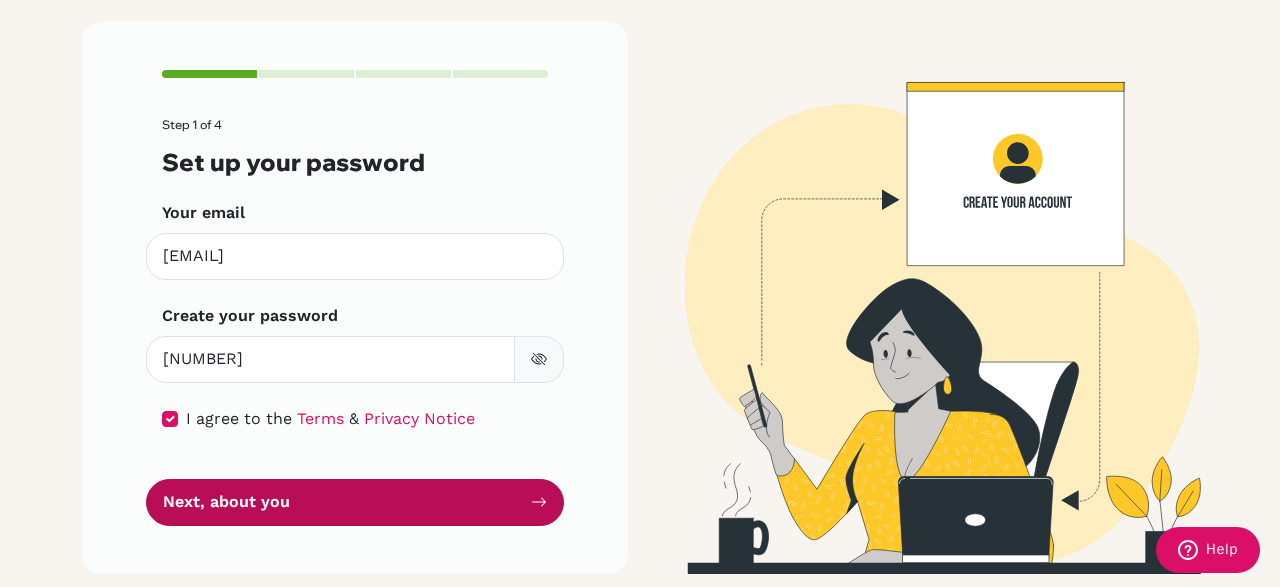 click on "Next, about you" at bounding box center (355, 502) 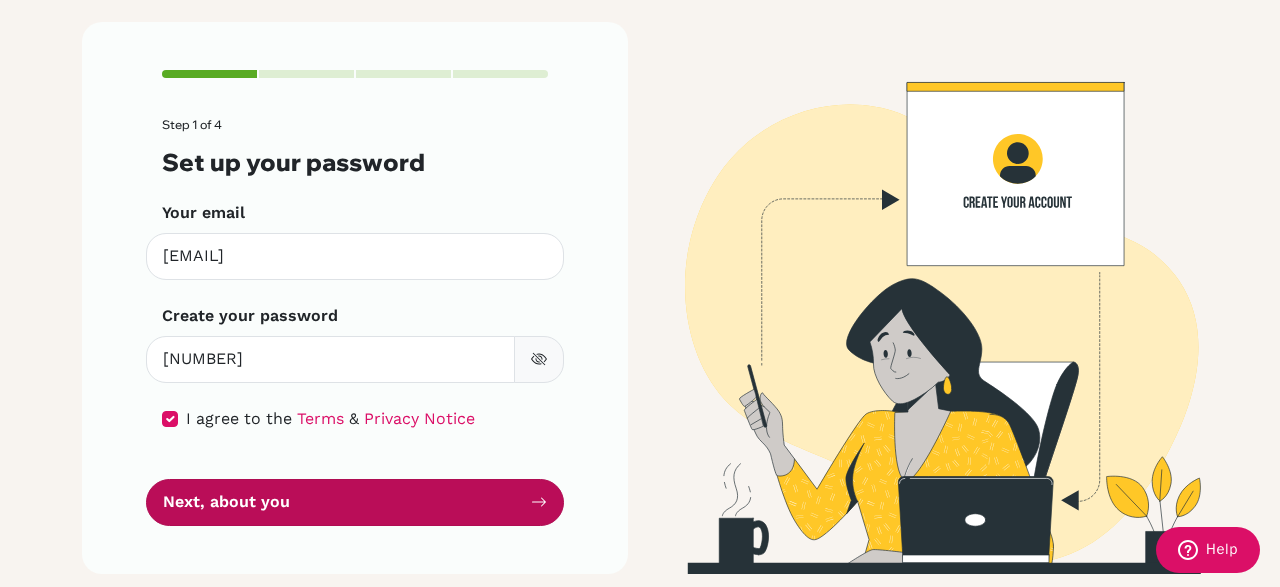 click 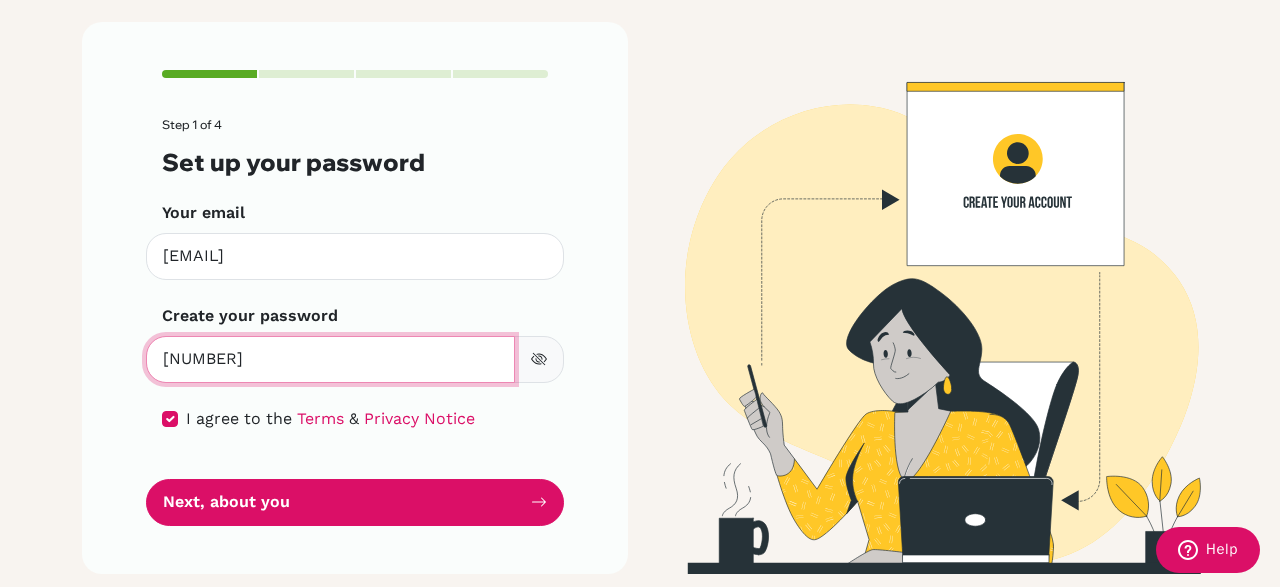 click on "11304801" at bounding box center (330, 359) 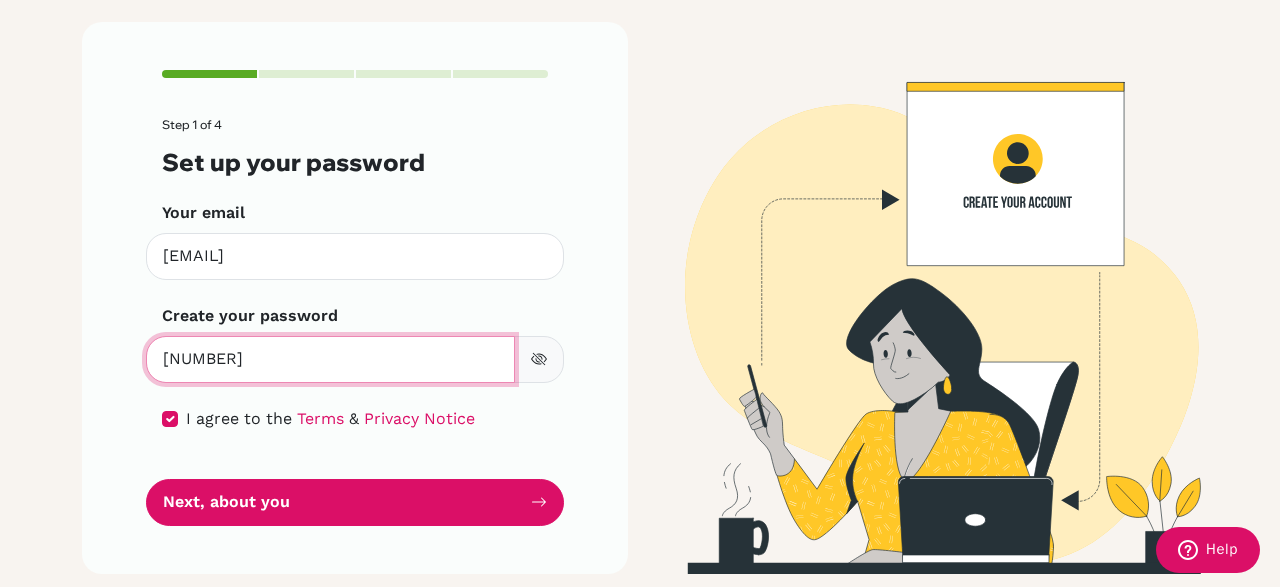 click on "11304801" at bounding box center [330, 359] 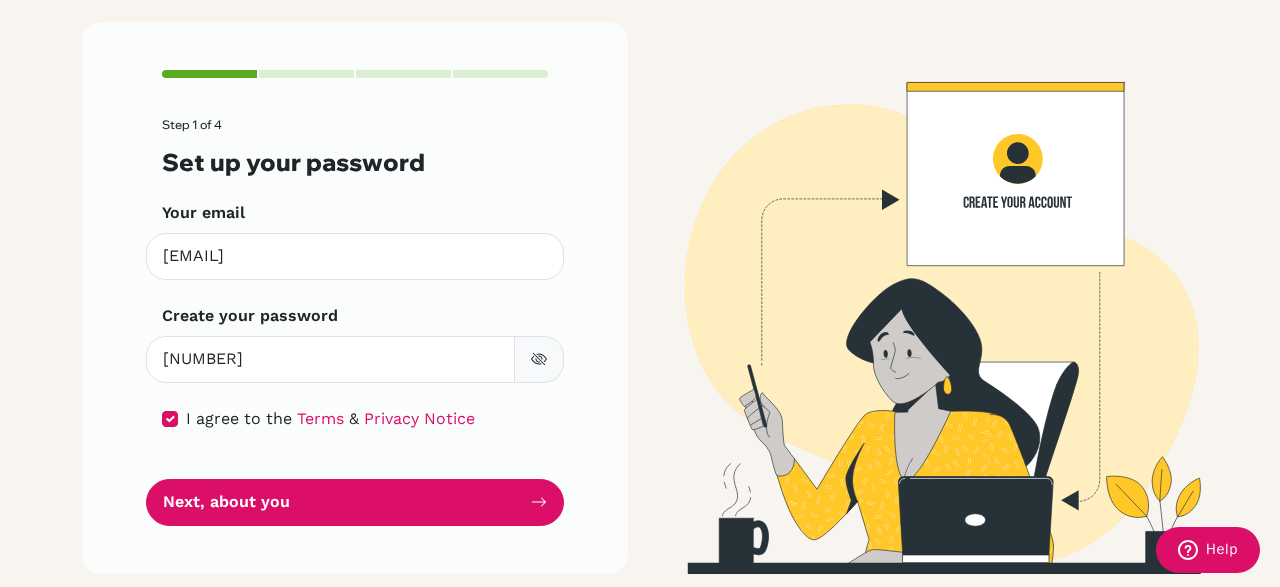 click at bounding box center [925, 298] 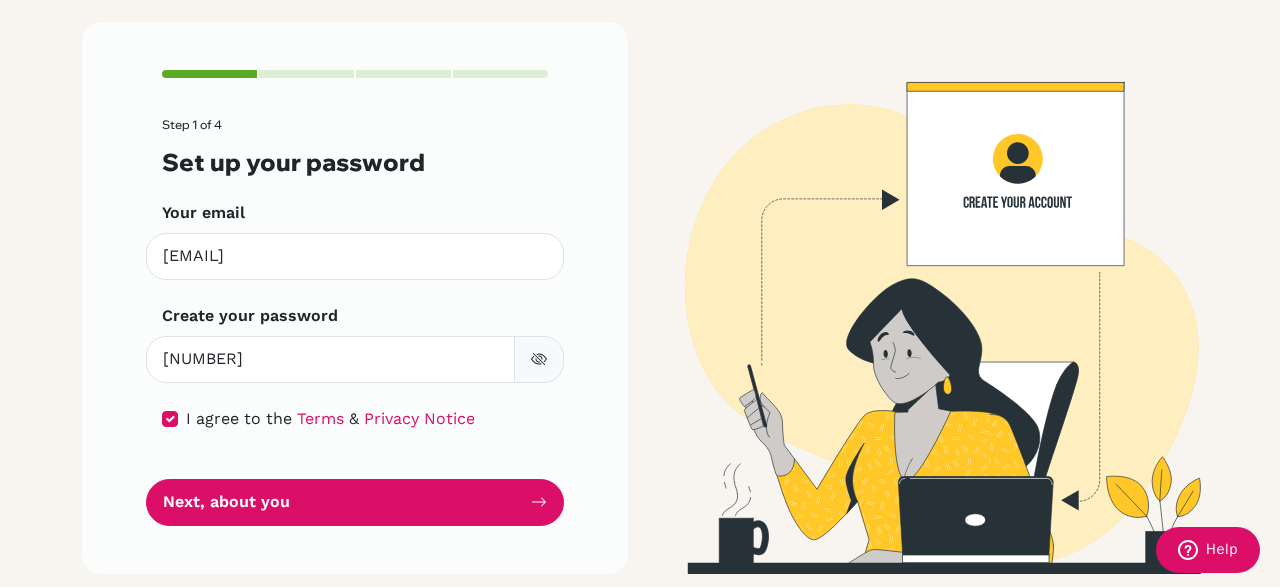 scroll, scrollTop: 0, scrollLeft: 0, axis: both 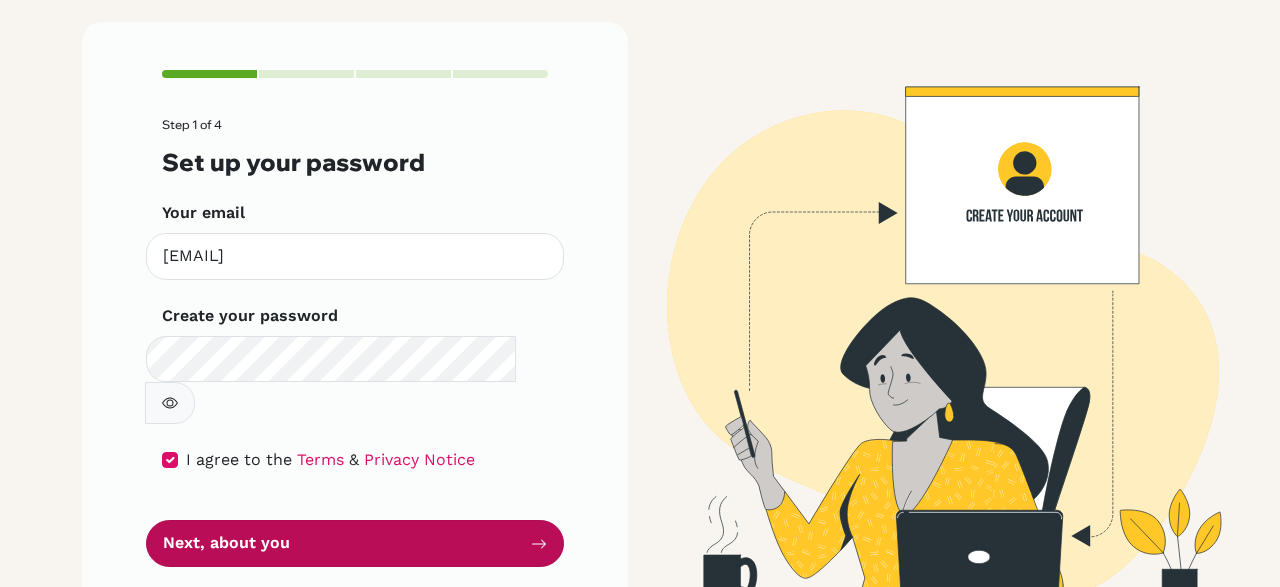 click on "Next, about you" at bounding box center (355, 543) 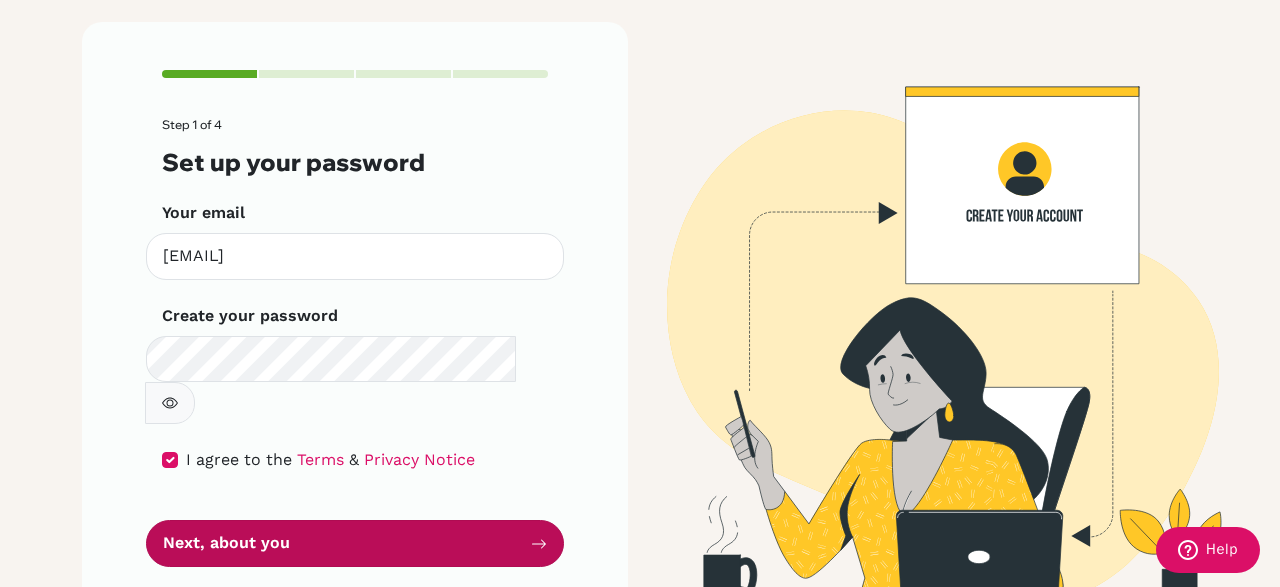 click on "Next, about you" at bounding box center (355, 543) 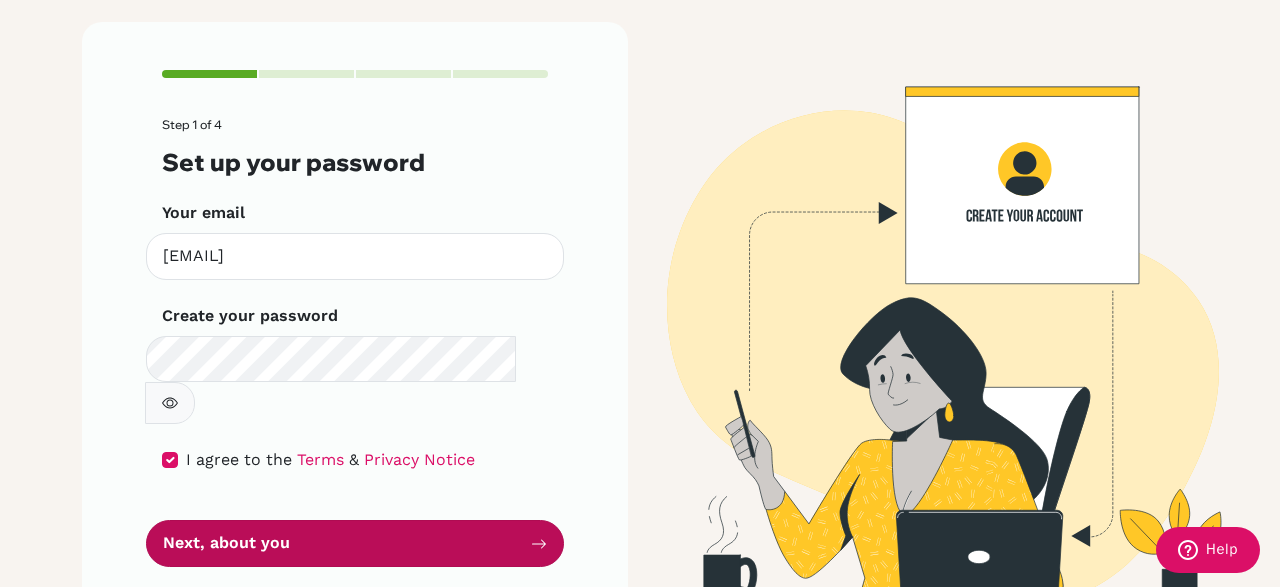click on "Next, about you" at bounding box center (355, 543) 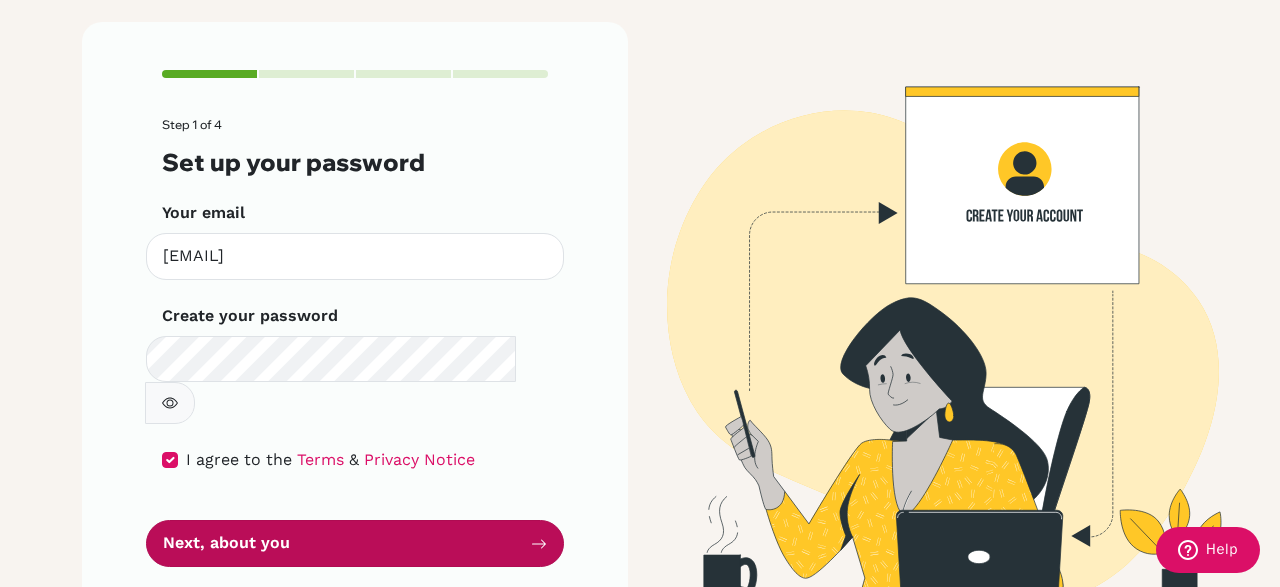 click on "Next, about you" at bounding box center [355, 543] 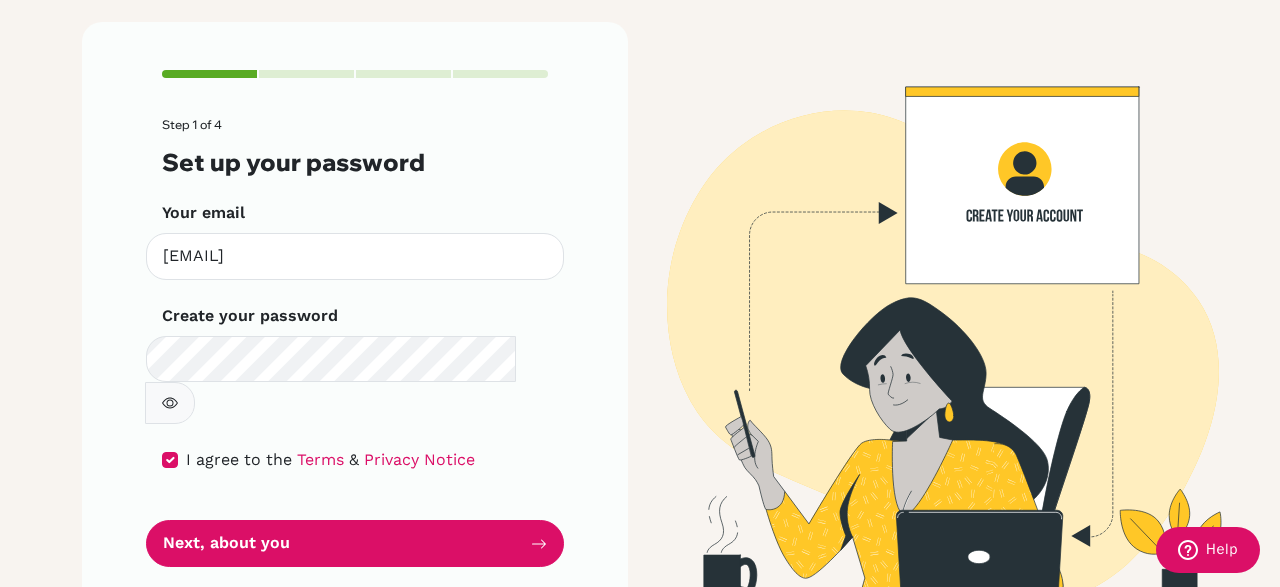 click on "Step 1 of 4
Set up your password
Your email
franciscolimantoro@sekolahciputra.sch.id
Invalid email
Create your password
Make sure it's at least 6 characters
I agree to the
Terms
&
Privacy Notice
Next, about you" at bounding box center [355, 318] 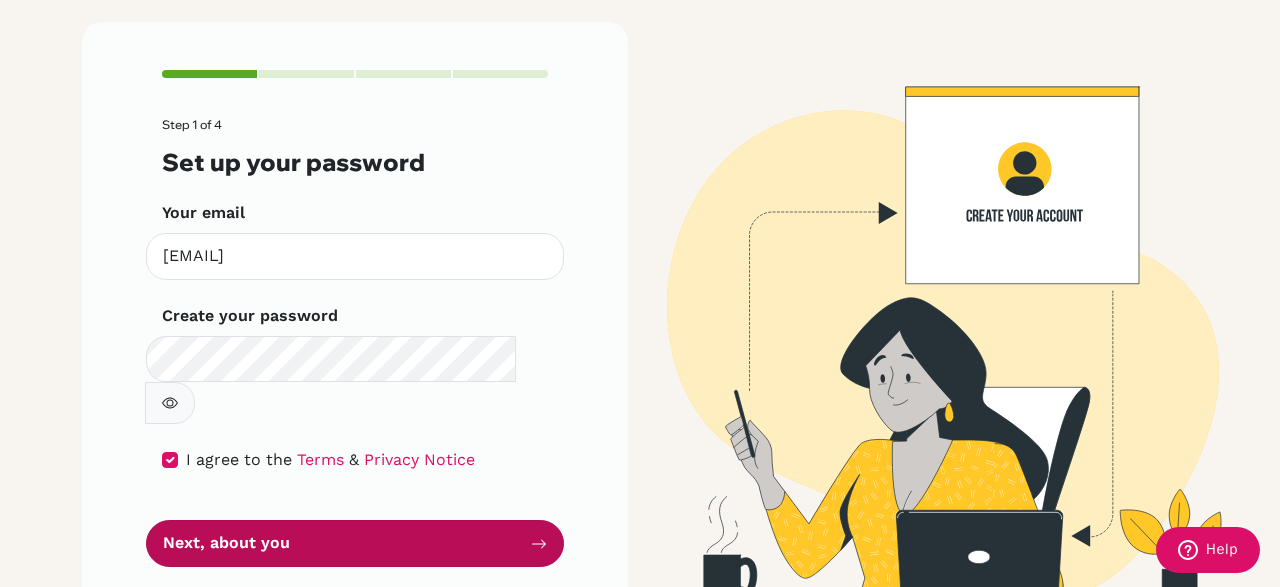click 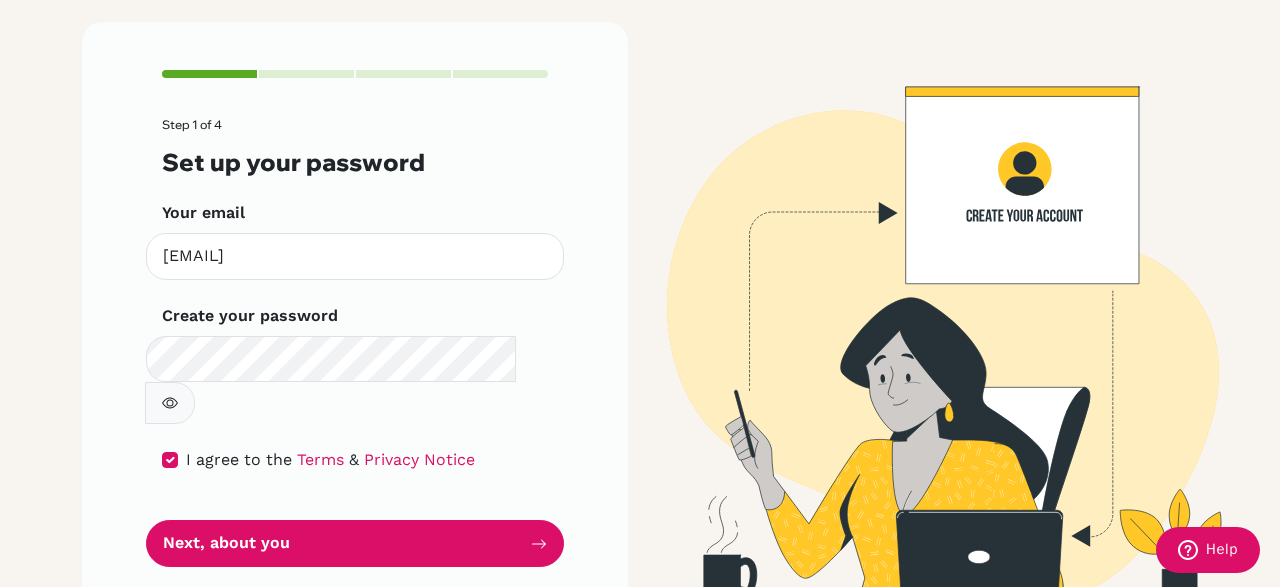 click on "Step 1 of 4
Set up your password
Your email
franciscolimantoro@sekolahciputra.sch.id
Invalid email
Create your password
Make sure it's at least 6 characters
I agree to the
Terms
&
Privacy Notice
Next, about you" at bounding box center (355, 318) 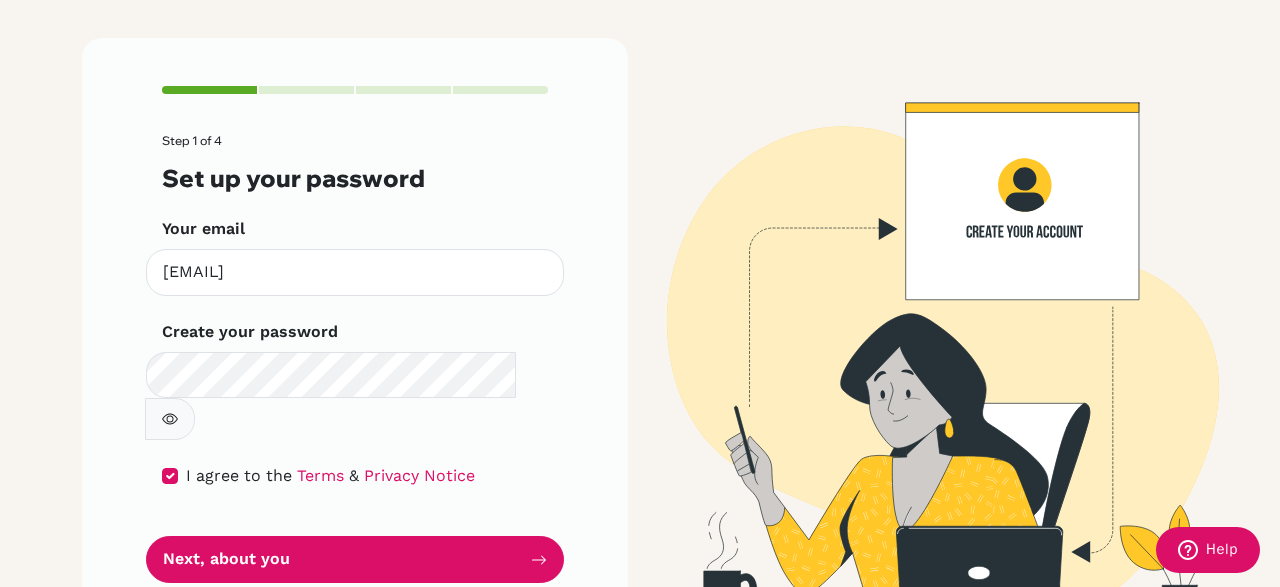 scroll, scrollTop: 111, scrollLeft: 0, axis: vertical 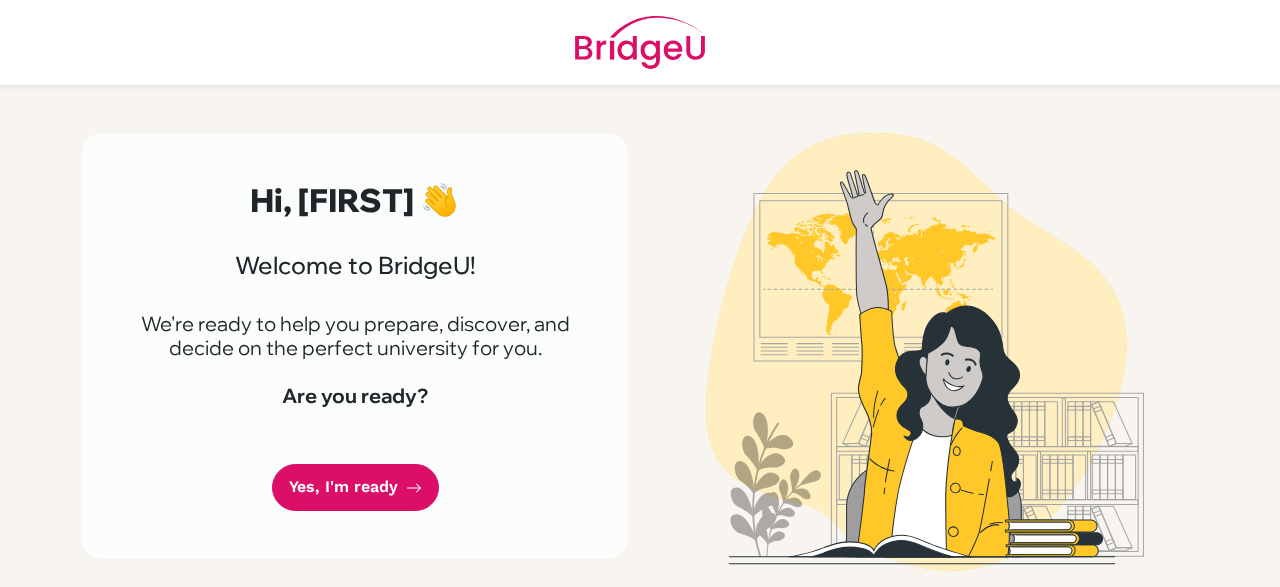 click on "Yes, I'm ready" at bounding box center (355, 487) 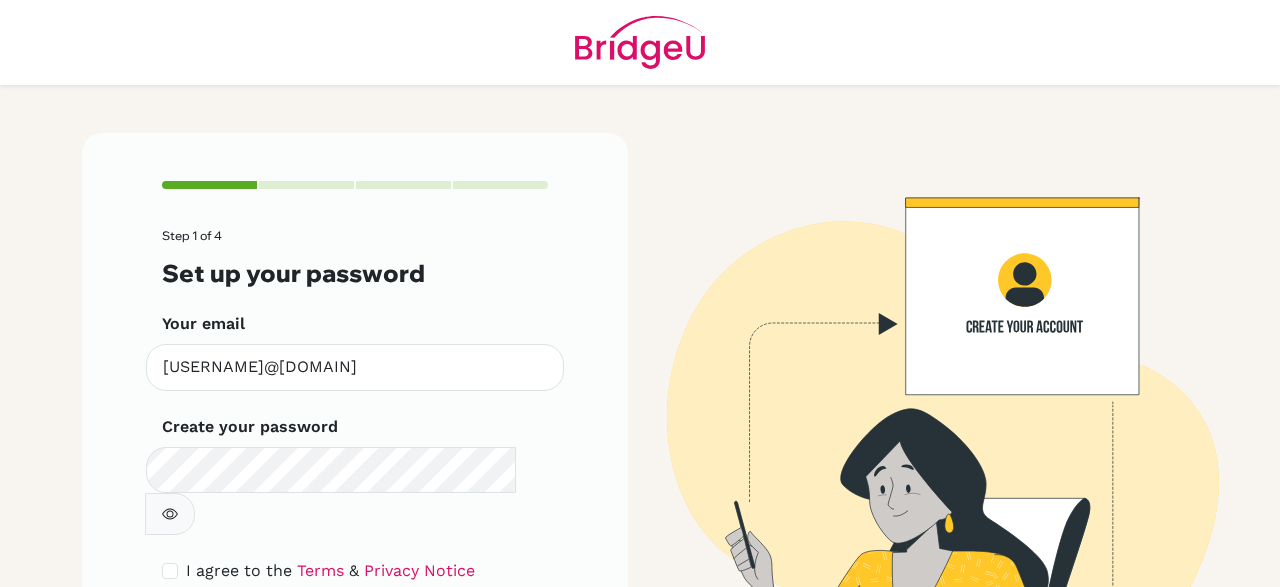 scroll, scrollTop: 0, scrollLeft: 0, axis: both 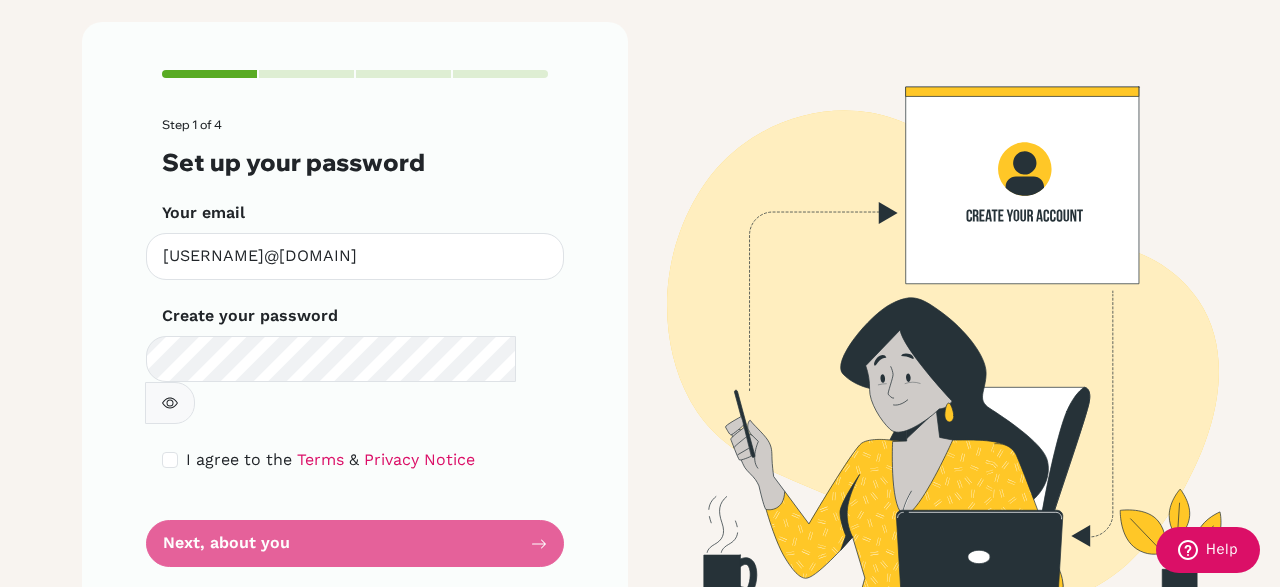 click on "Step 1 of 4
Set up your password
Your email
franciscolimantoro@sekolahciputra.sch.id
Invalid email
Create your password
Make sure it's at least 6 characters
I agree to the
Terms
&
Privacy Notice
Next, about you" at bounding box center [355, 342] 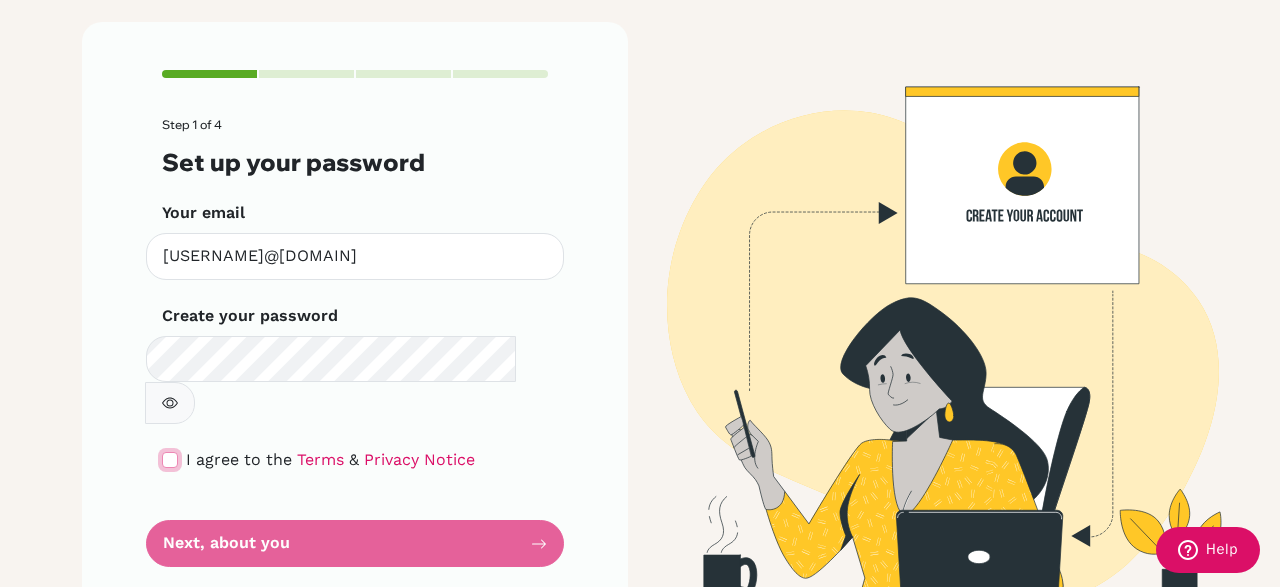 click at bounding box center (170, 460) 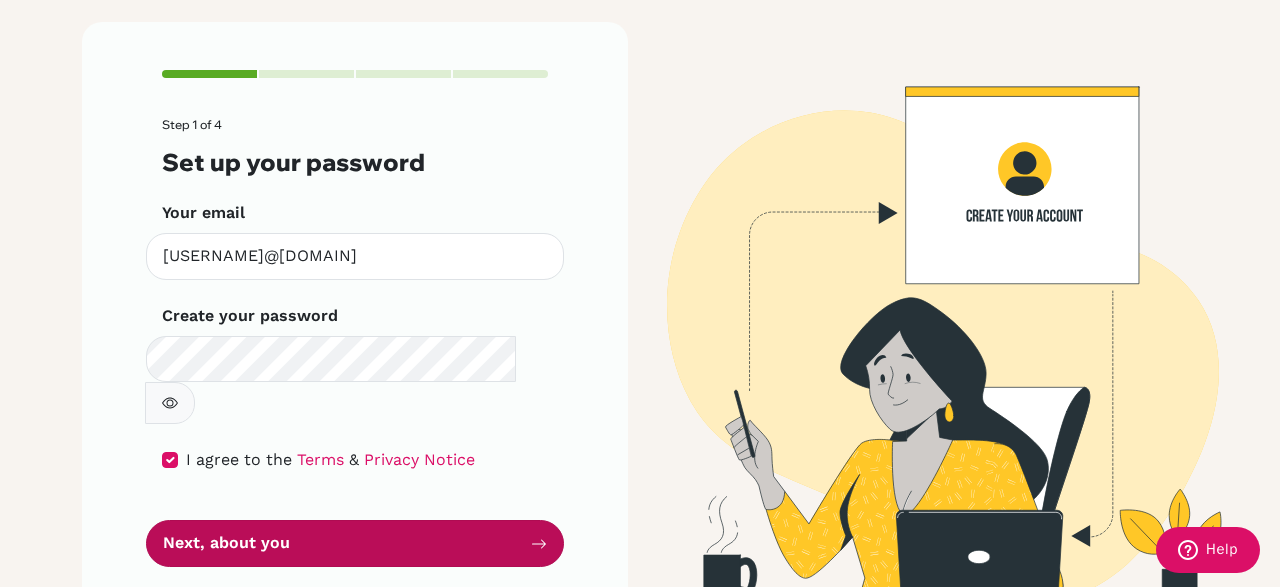 click on "Next, about you" at bounding box center (355, 543) 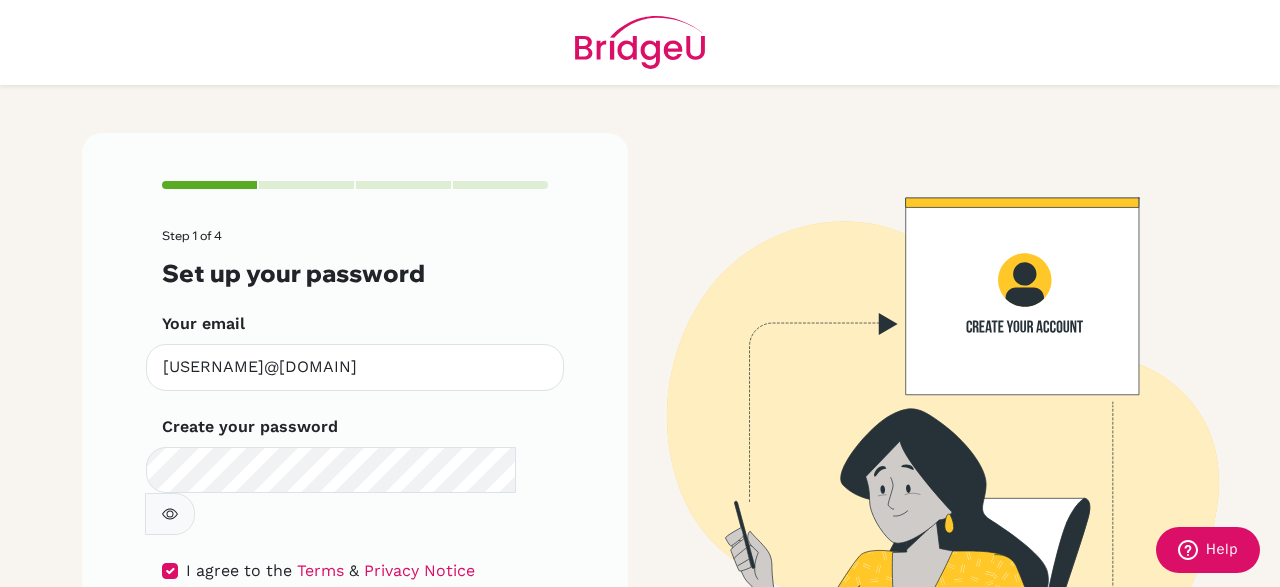 scroll, scrollTop: 111, scrollLeft: 0, axis: vertical 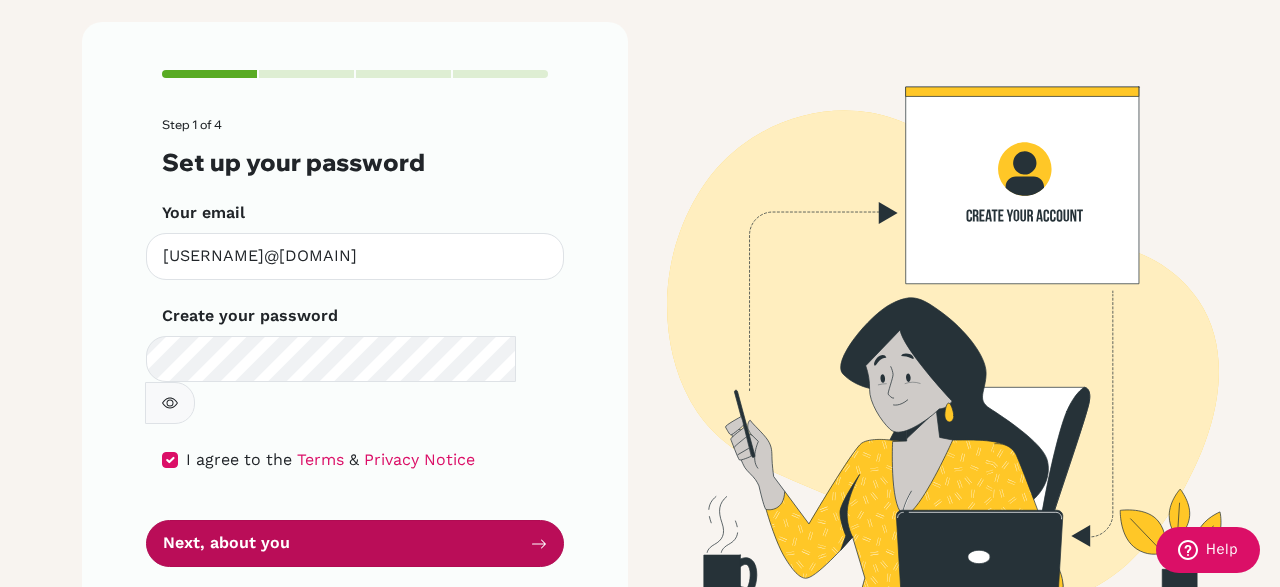 click on "Next, about you" at bounding box center (355, 543) 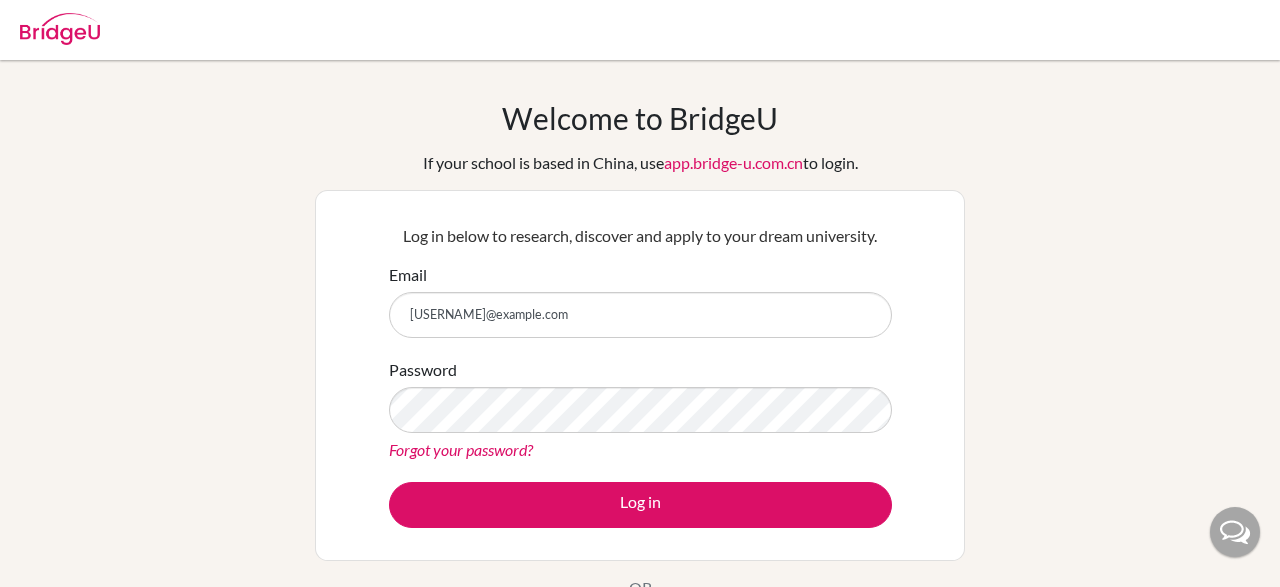 scroll, scrollTop: 232, scrollLeft: 0, axis: vertical 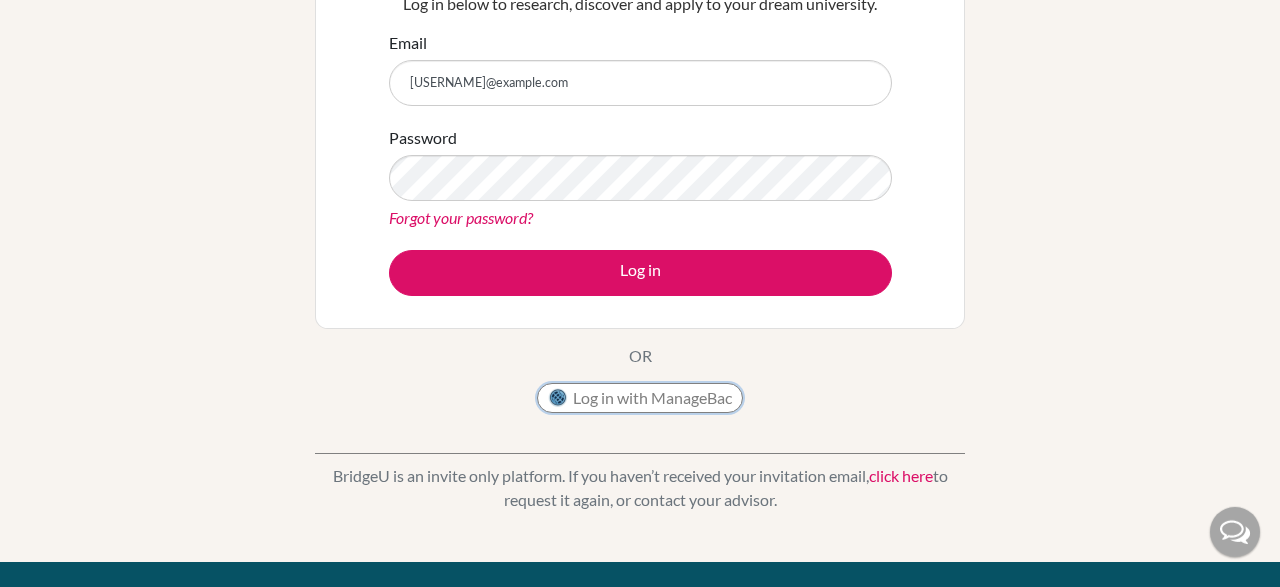 click on "Log in with ManageBac" at bounding box center (640, 398) 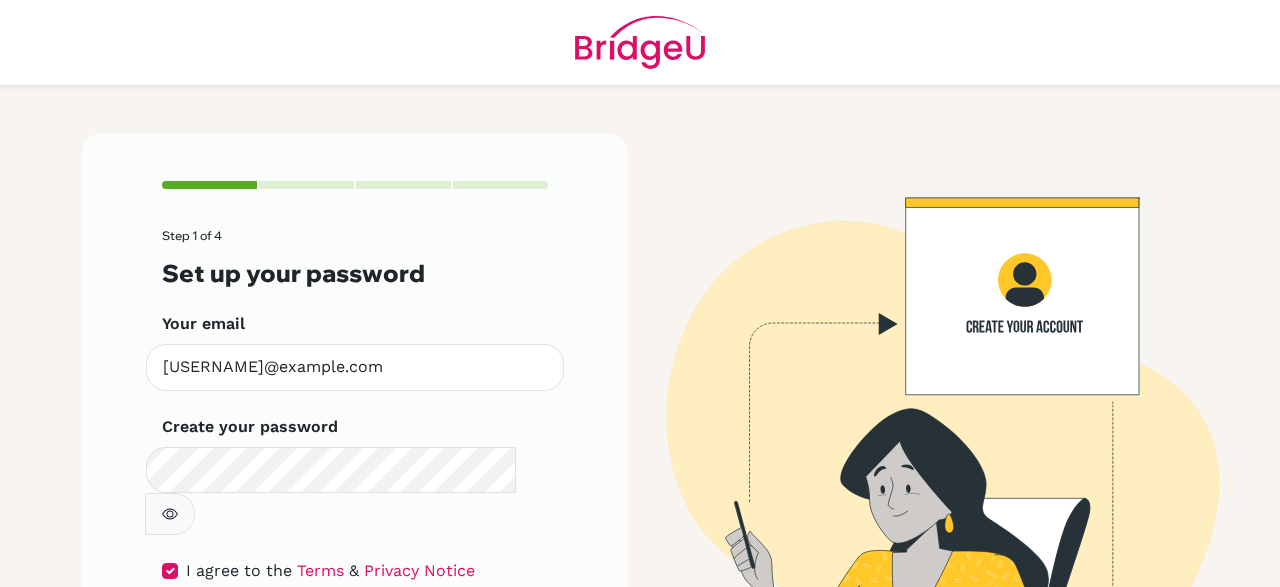 scroll, scrollTop: 0, scrollLeft: 0, axis: both 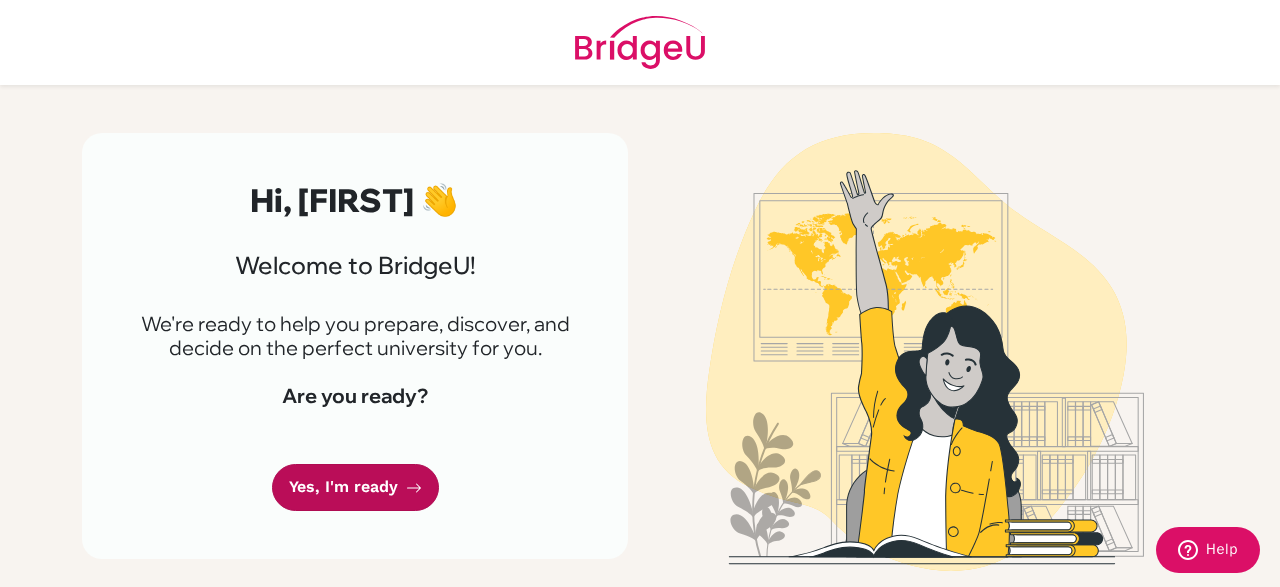 click on "Yes, I'm ready" at bounding box center (355, 487) 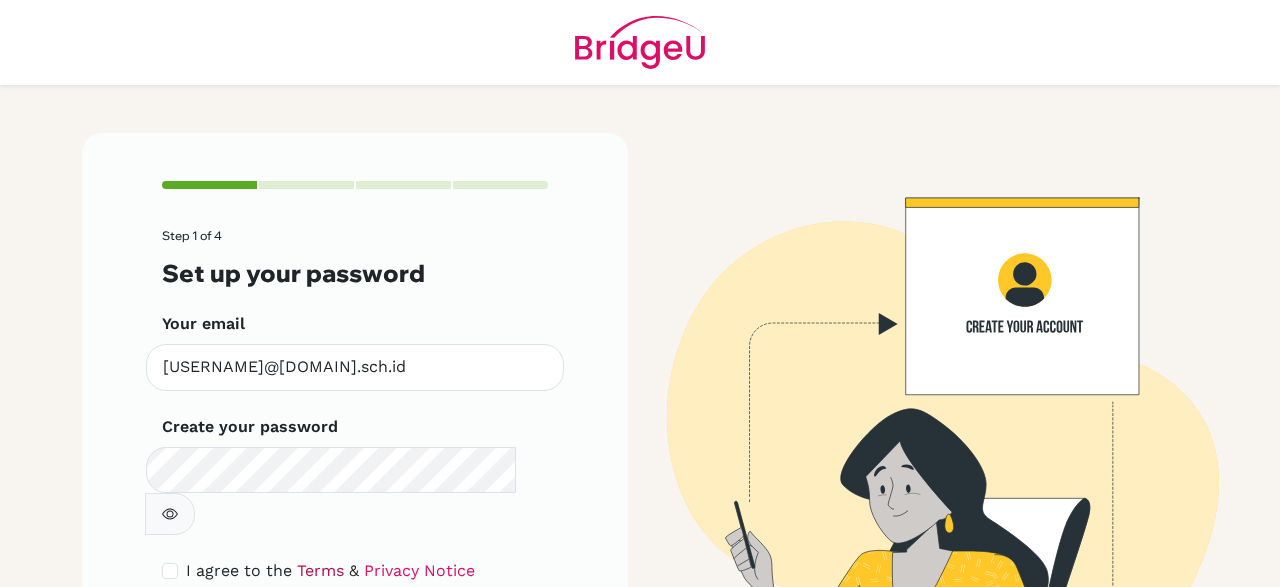 scroll, scrollTop: 0, scrollLeft: 0, axis: both 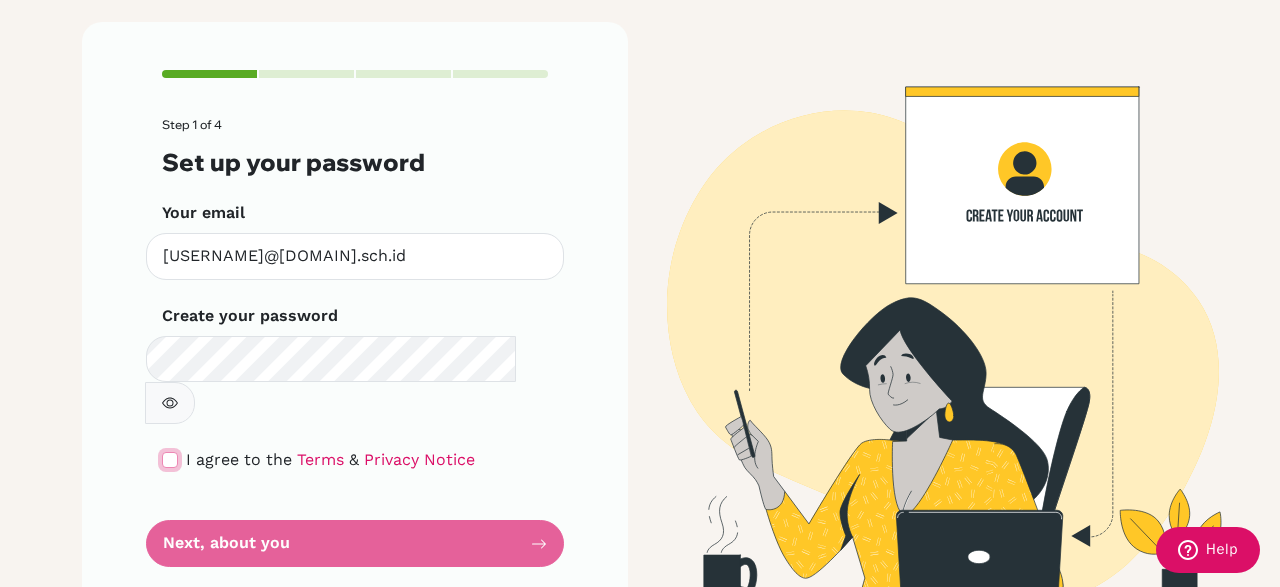 click at bounding box center (170, 460) 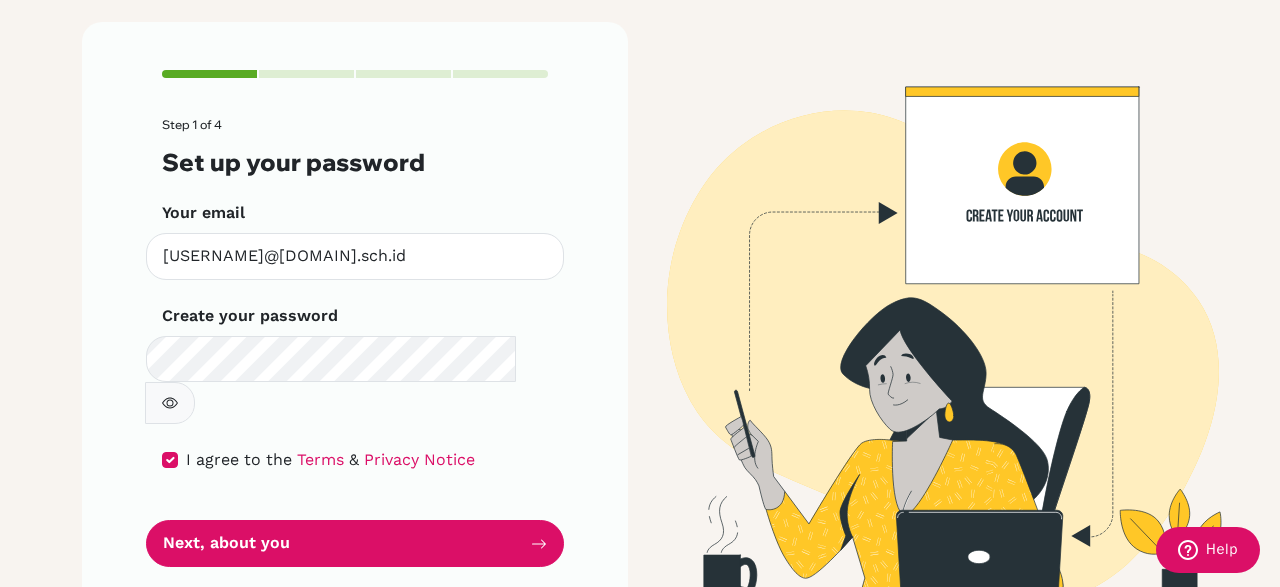 click 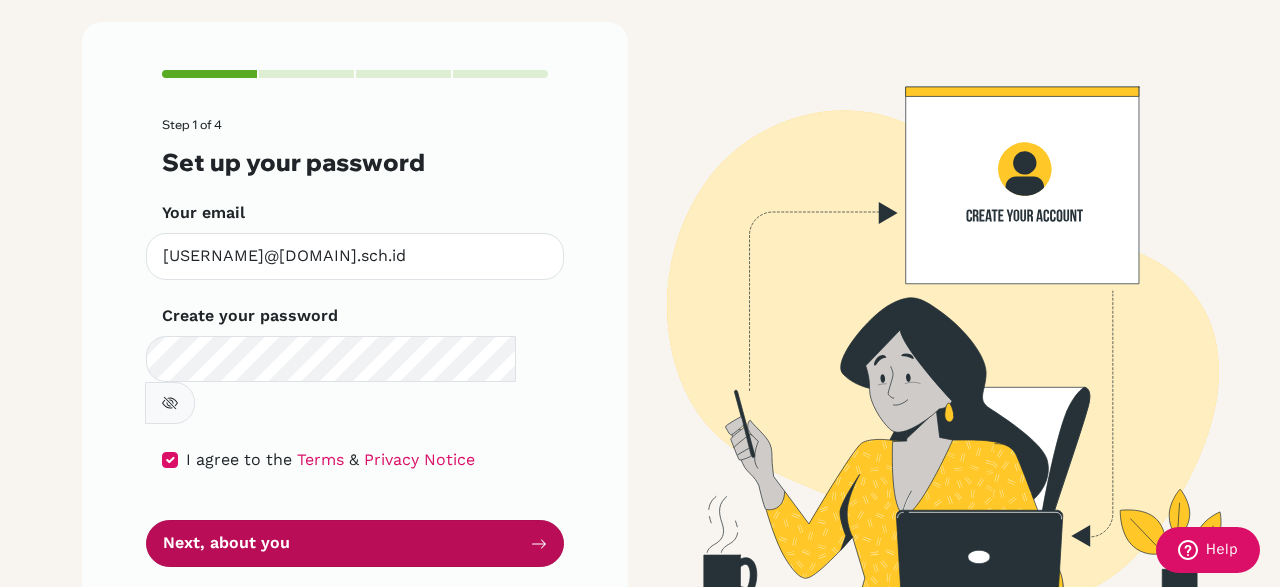 click on "Next, about you" at bounding box center (355, 543) 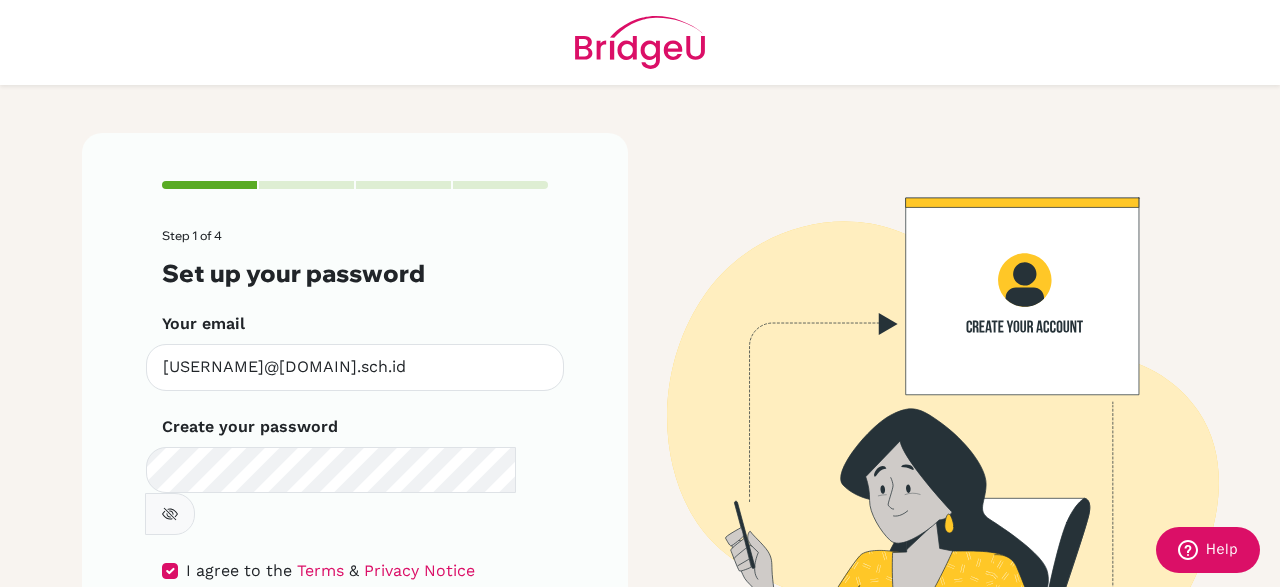scroll, scrollTop: 111, scrollLeft: 0, axis: vertical 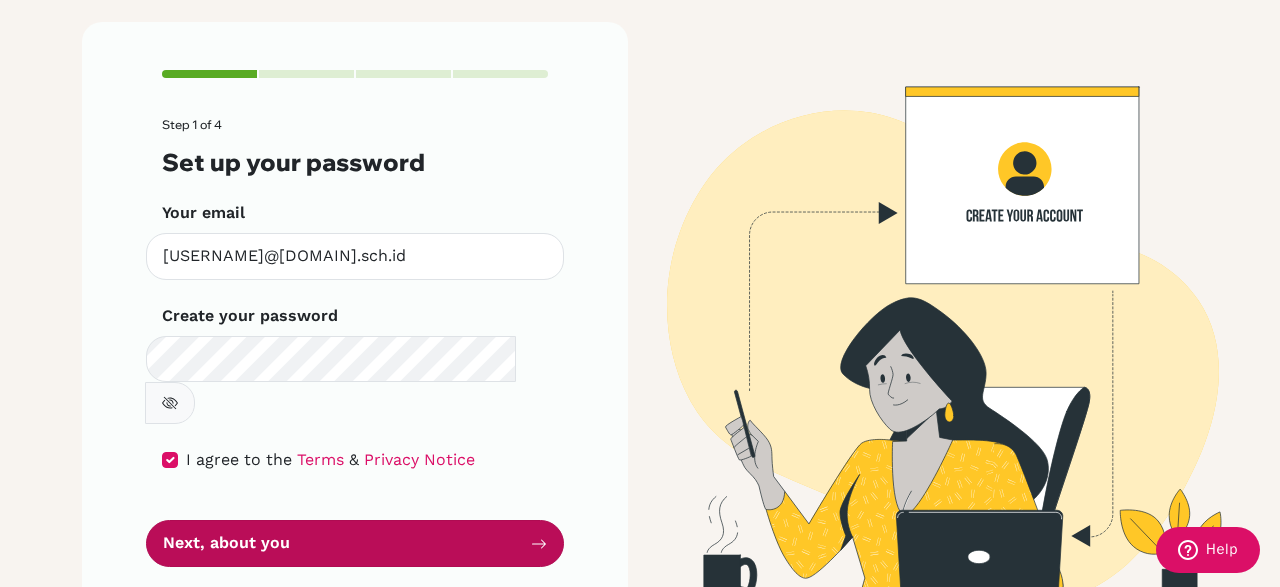 click on "Next, about you" at bounding box center [355, 543] 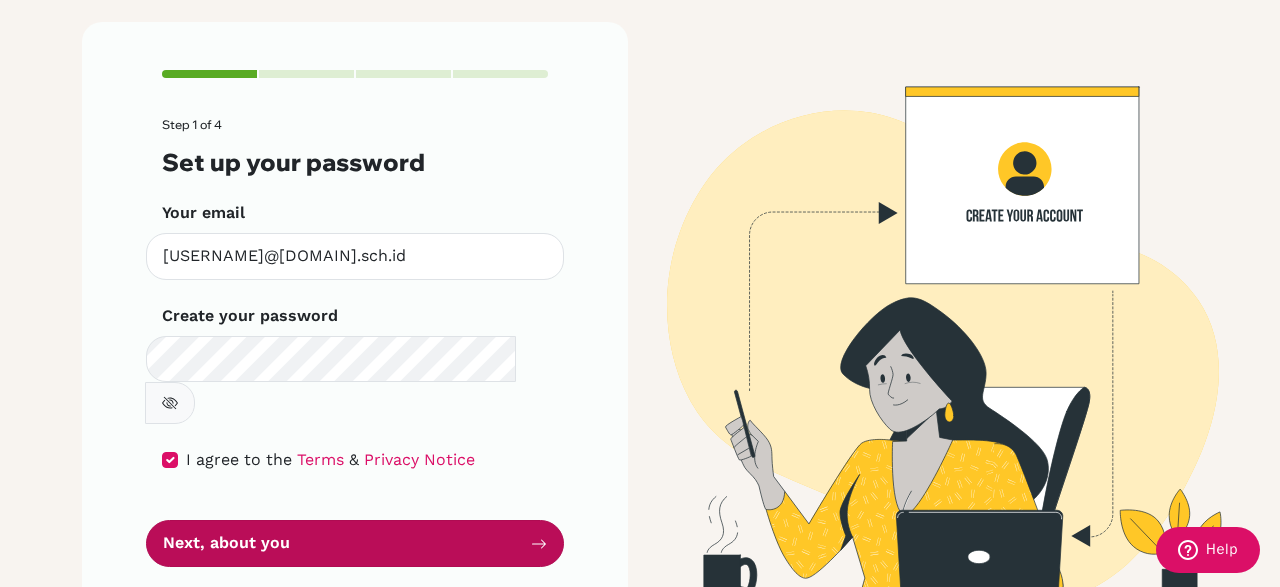 click on "Next, about you" at bounding box center (355, 543) 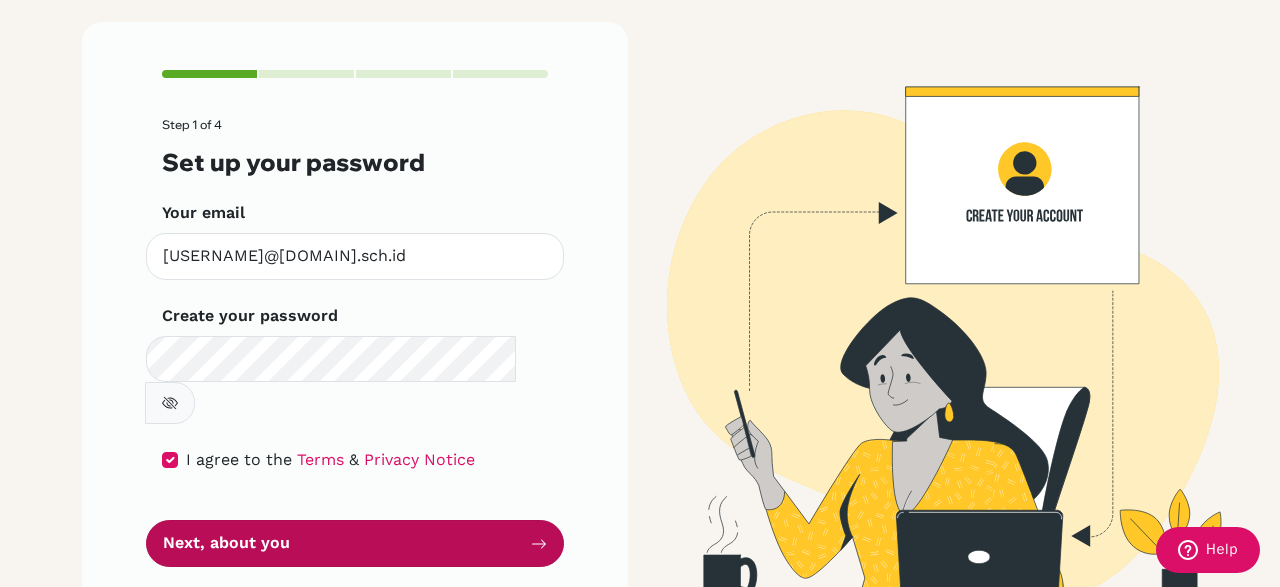 click on "Next, about you" at bounding box center [355, 543] 